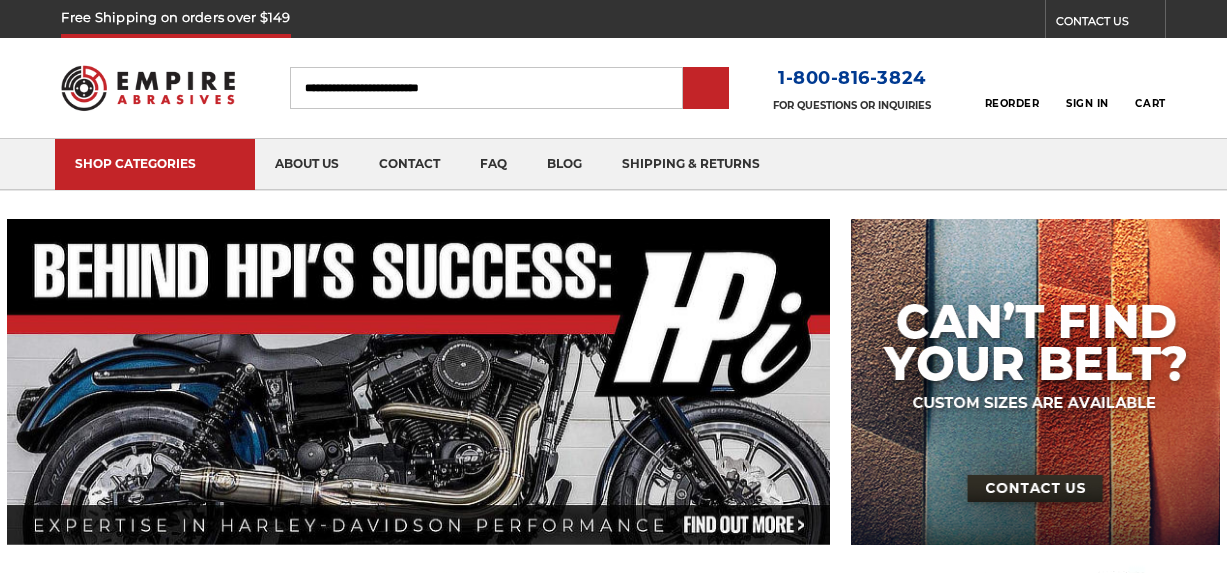 scroll, scrollTop: 0, scrollLeft: 0, axis: both 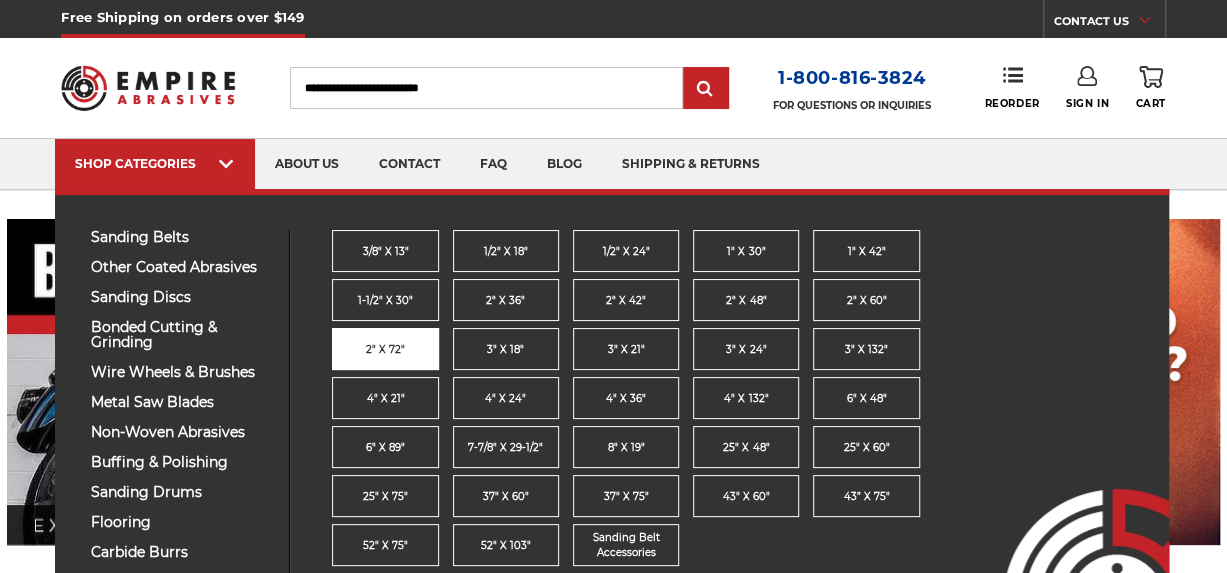 click on "2" x 72"" at bounding box center (385, 349) 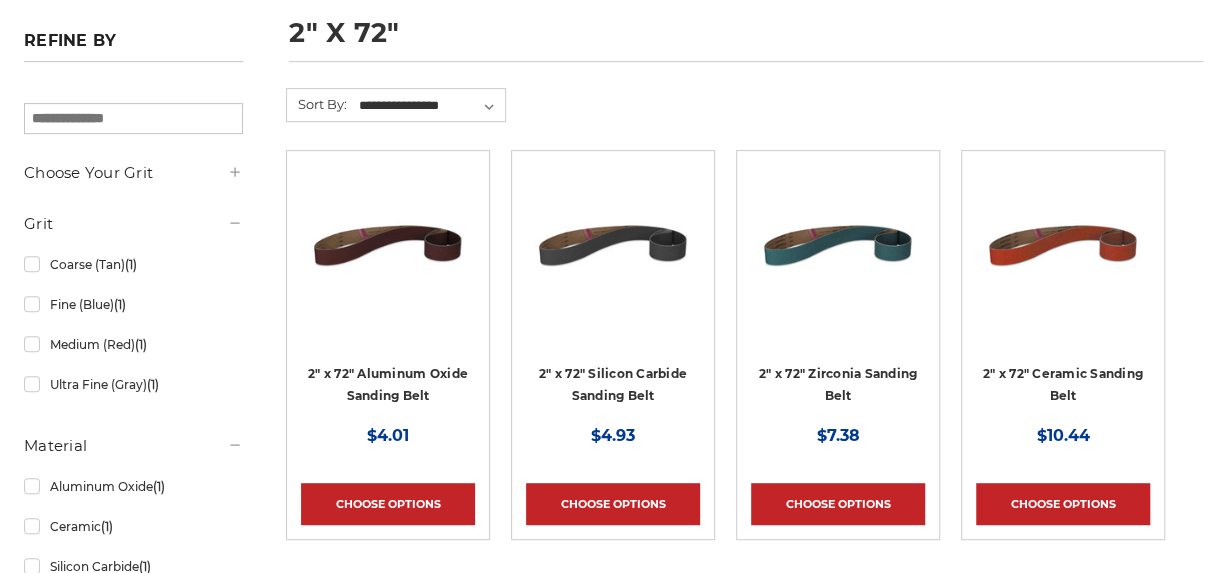 scroll, scrollTop: 294, scrollLeft: 0, axis: vertical 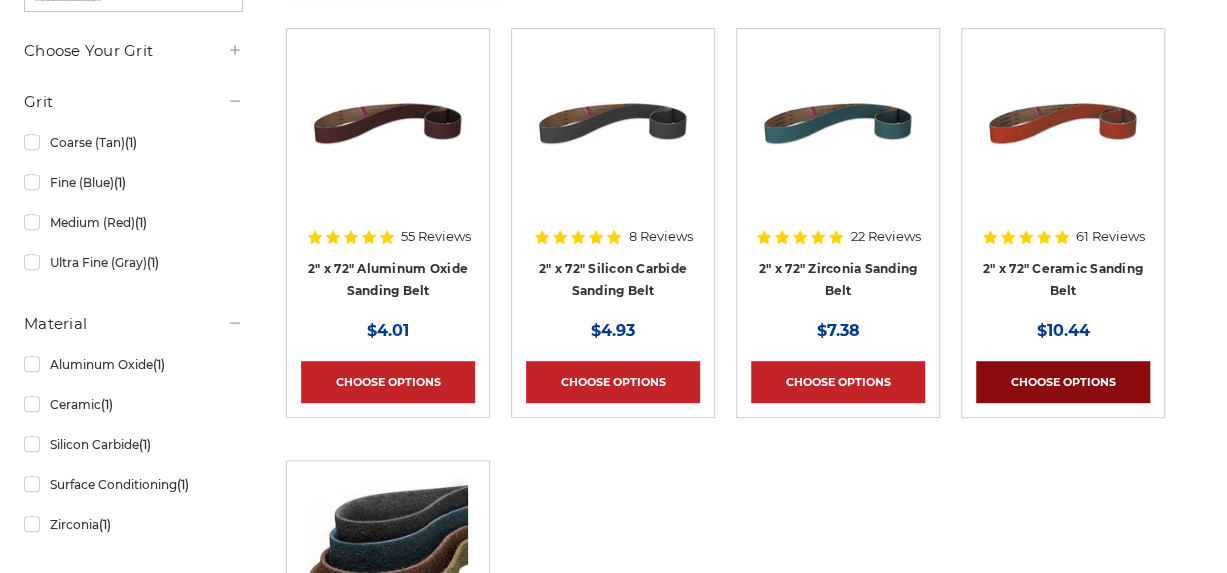 click on "Choose Options" at bounding box center [1063, 382] 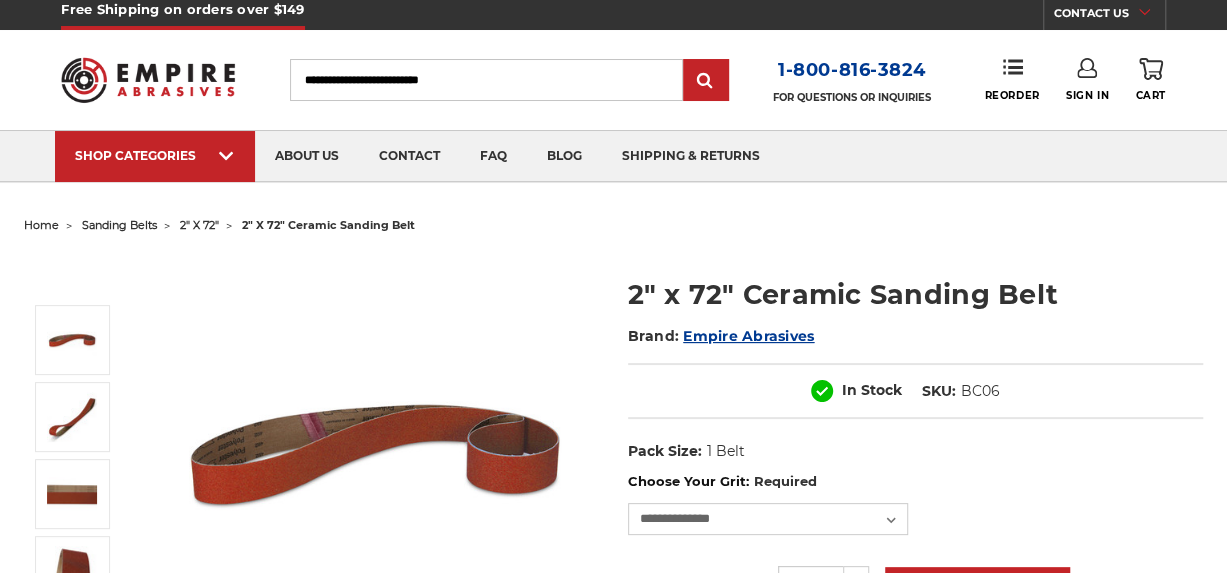 scroll, scrollTop: 84, scrollLeft: 0, axis: vertical 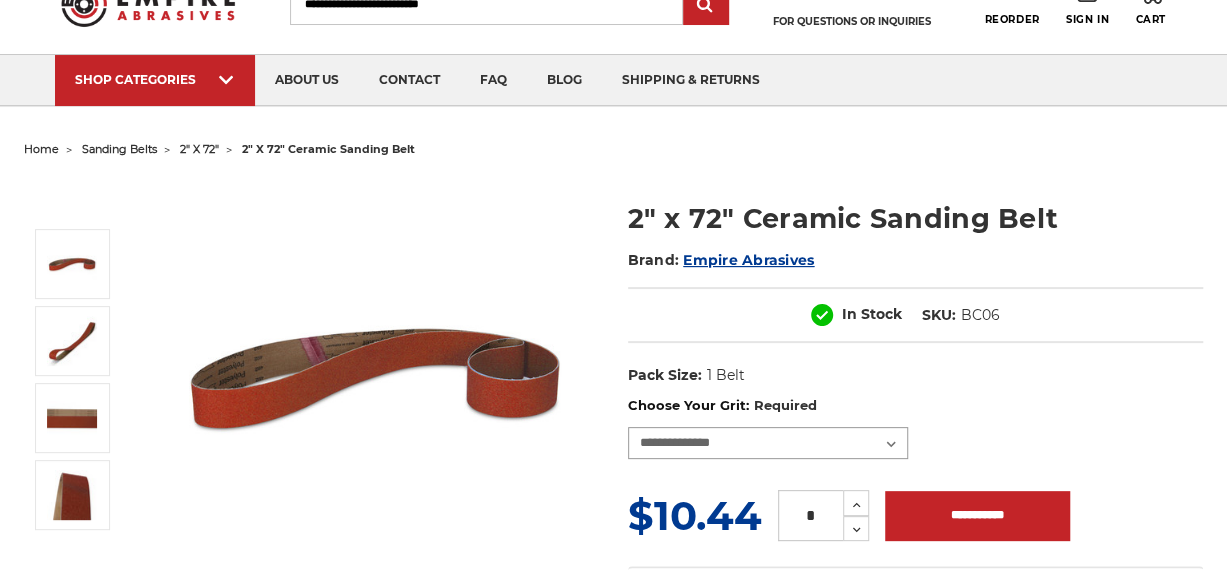 click on "**********" at bounding box center (768, 443) 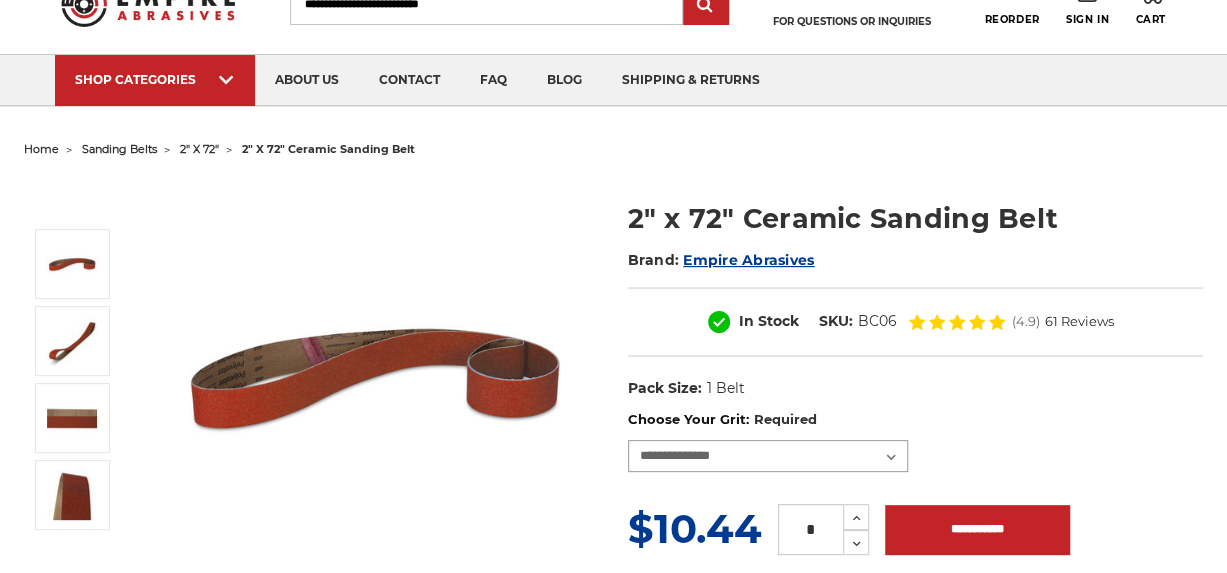 scroll, scrollTop: 0, scrollLeft: 0, axis: both 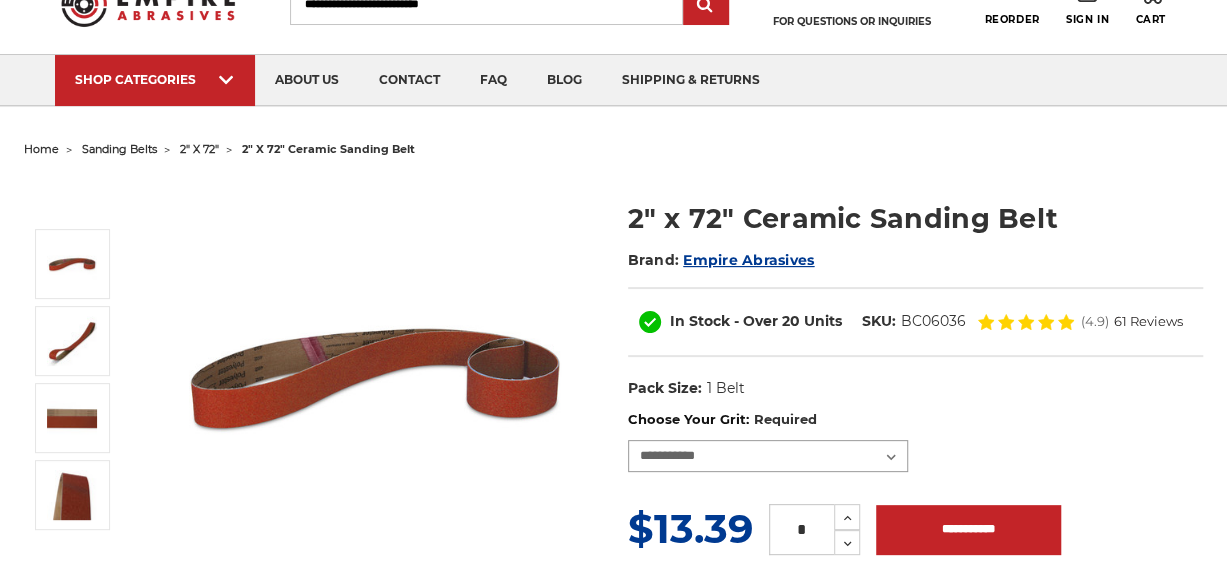 click on "**********" at bounding box center [768, 456] 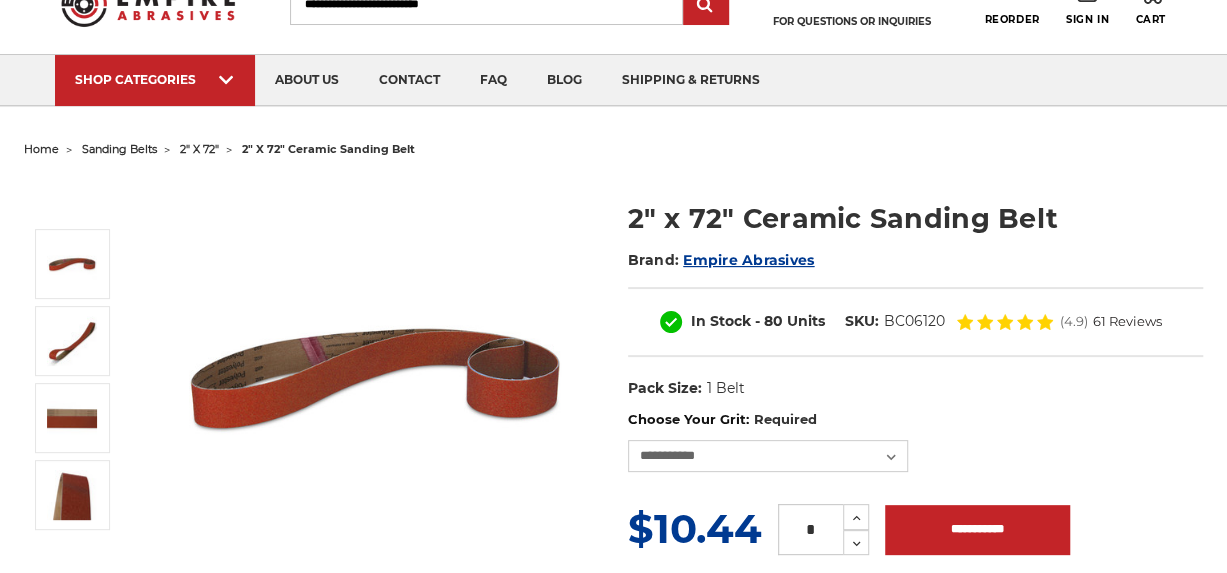 click on "2" x 72"" at bounding box center [199, 149] 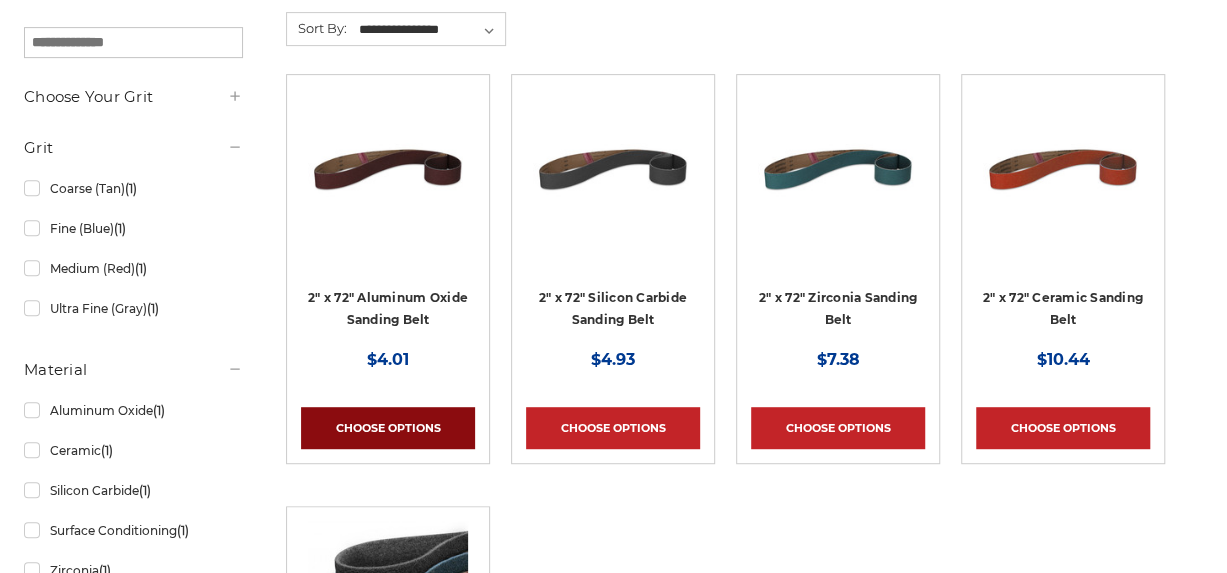 scroll, scrollTop: 370, scrollLeft: 0, axis: vertical 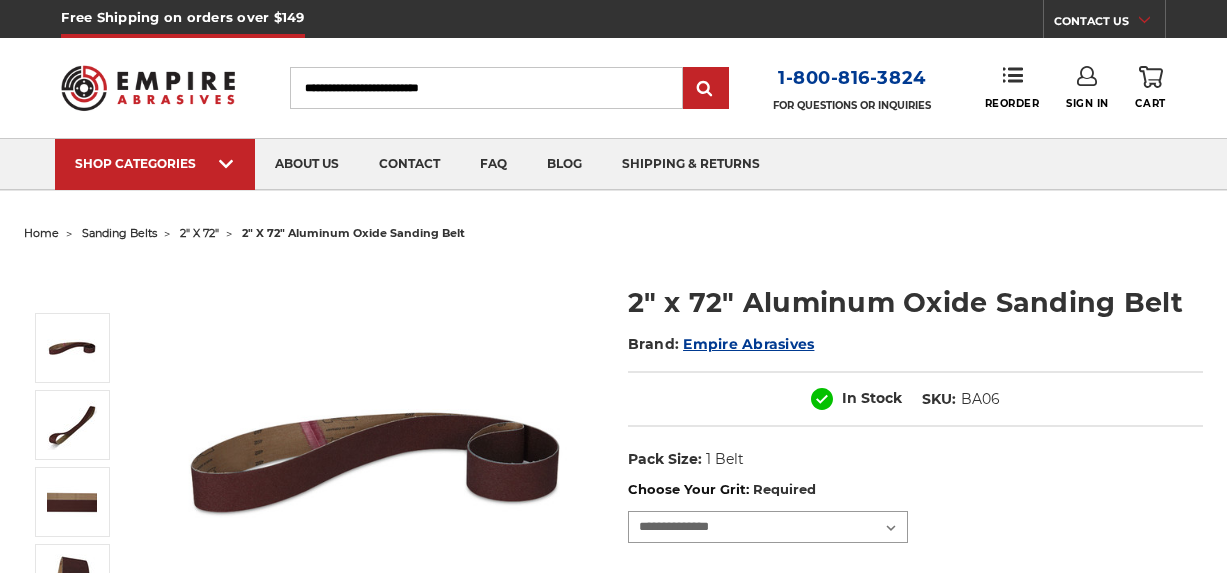 click on "**********" at bounding box center [768, 527] 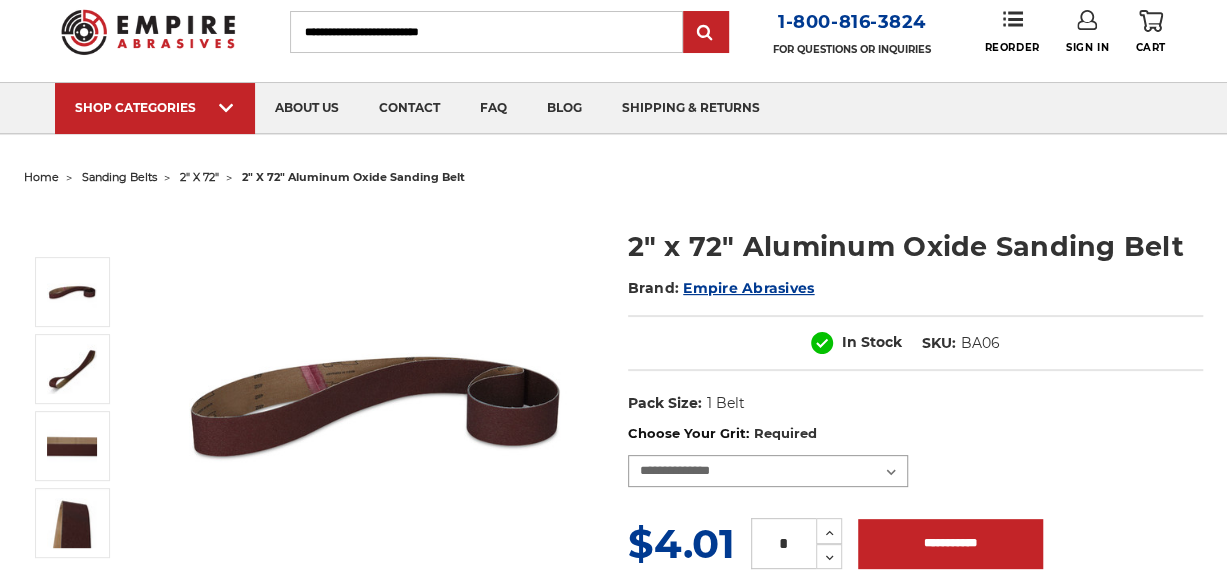 scroll, scrollTop: 56, scrollLeft: 0, axis: vertical 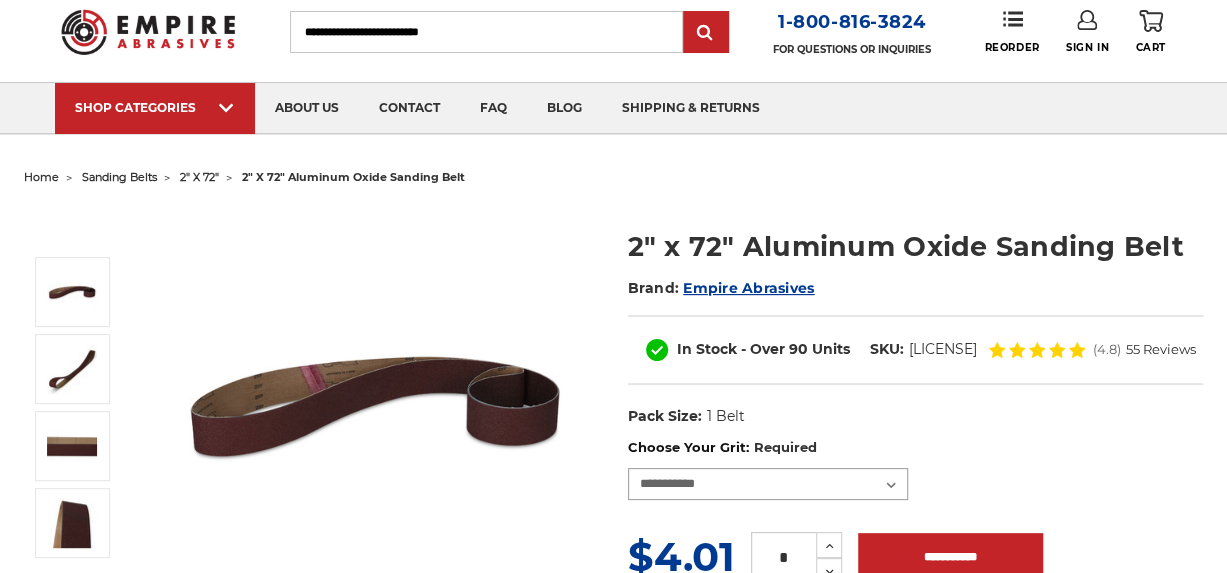 click on "**********" at bounding box center (768, 484) 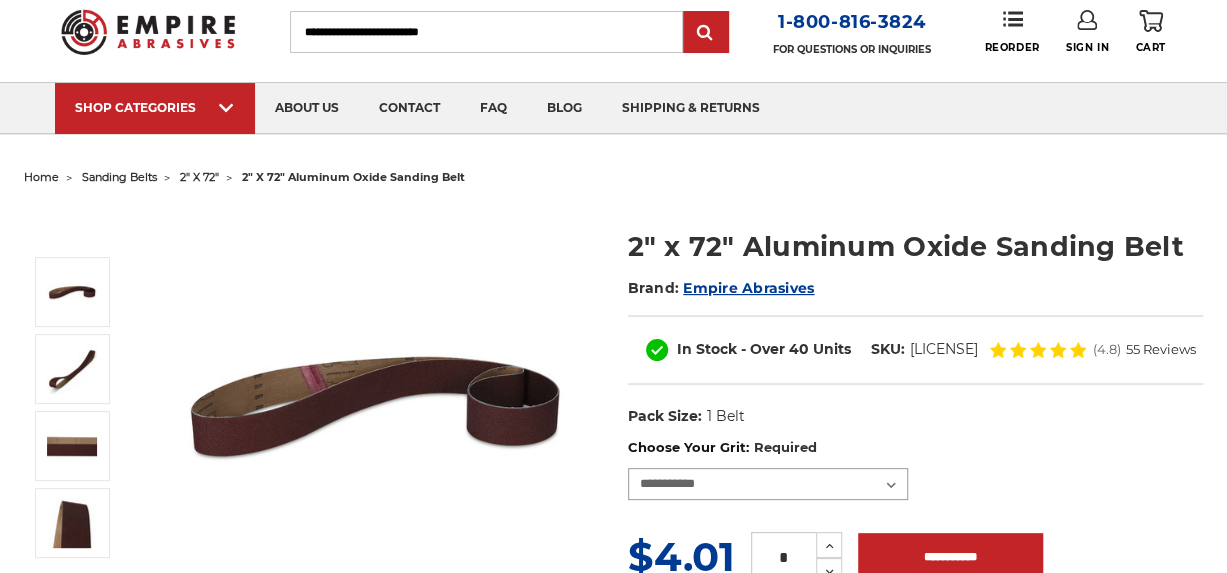 click on "**********" at bounding box center [768, 484] 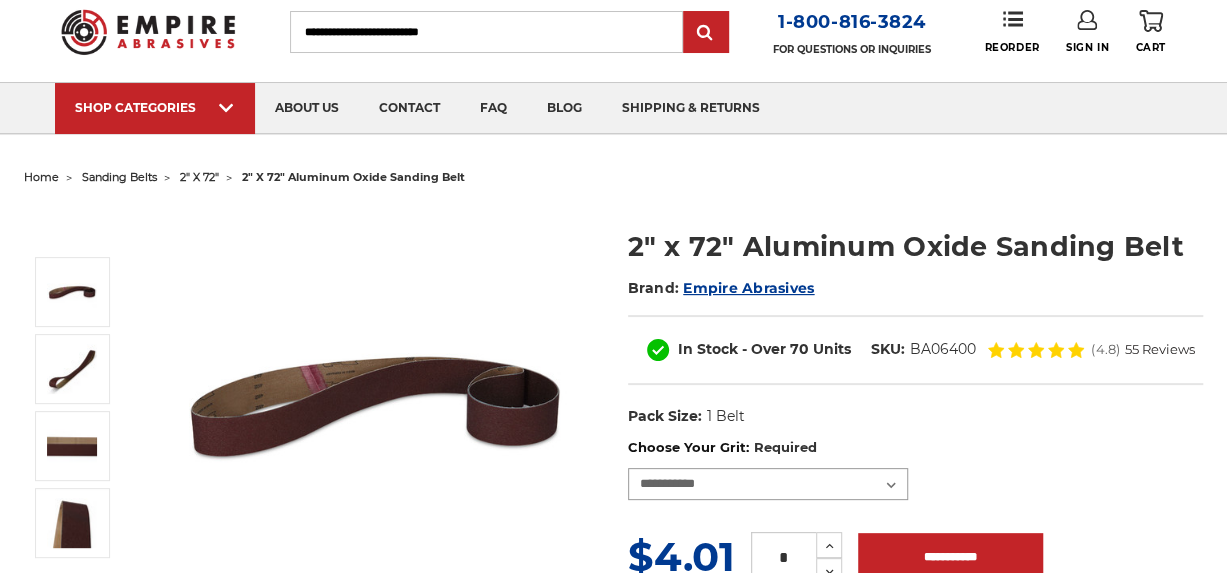 click on "**********" at bounding box center (768, 484) 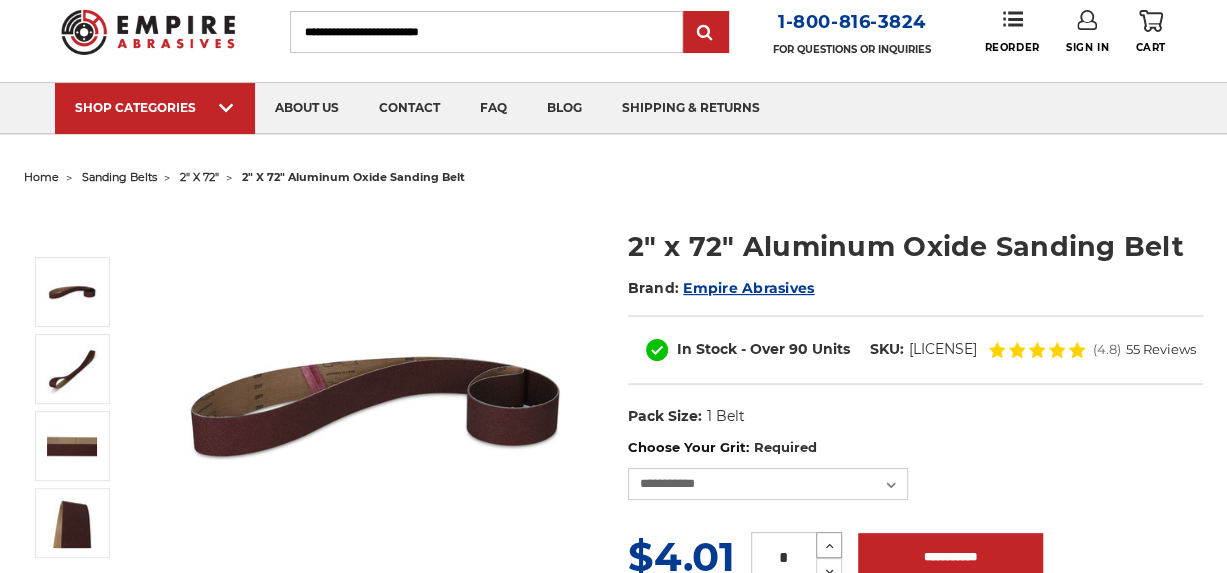 click 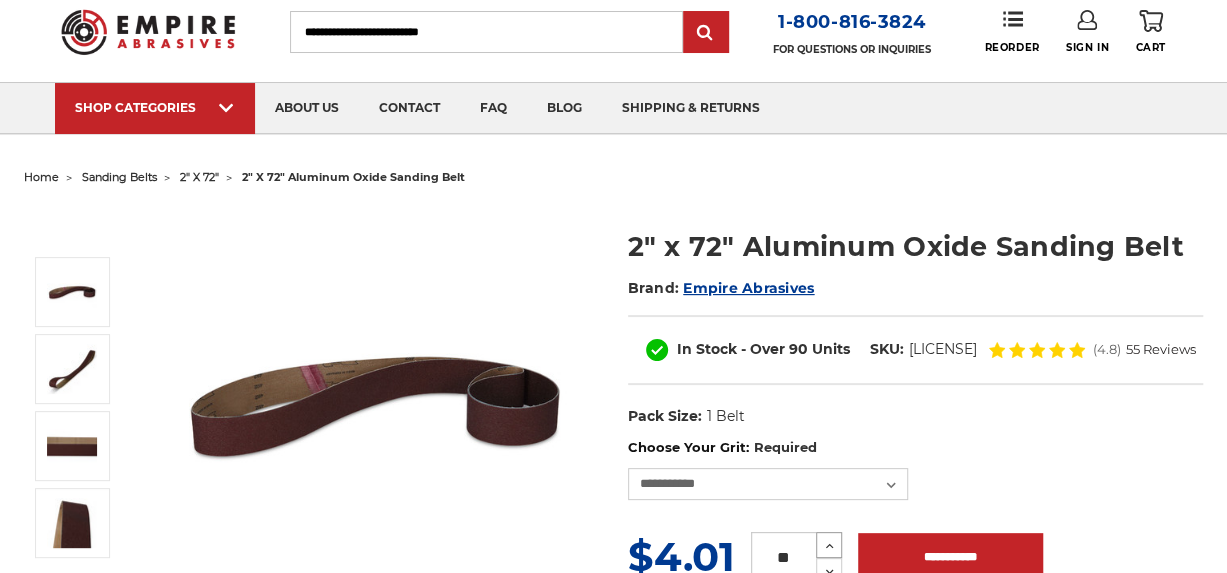 click 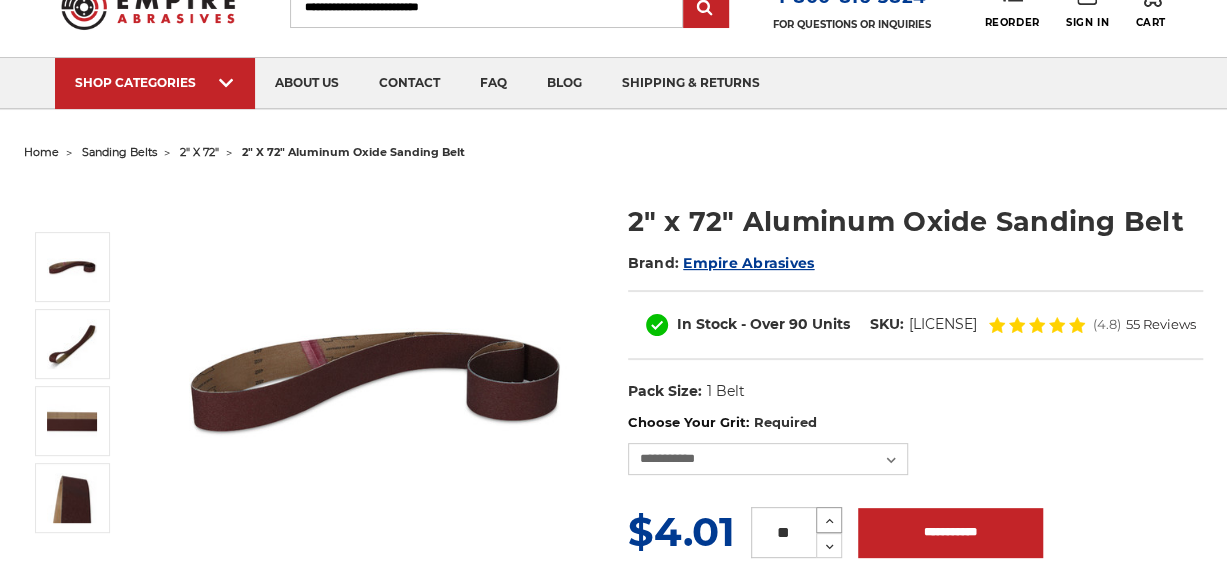 scroll, scrollTop: 158, scrollLeft: 0, axis: vertical 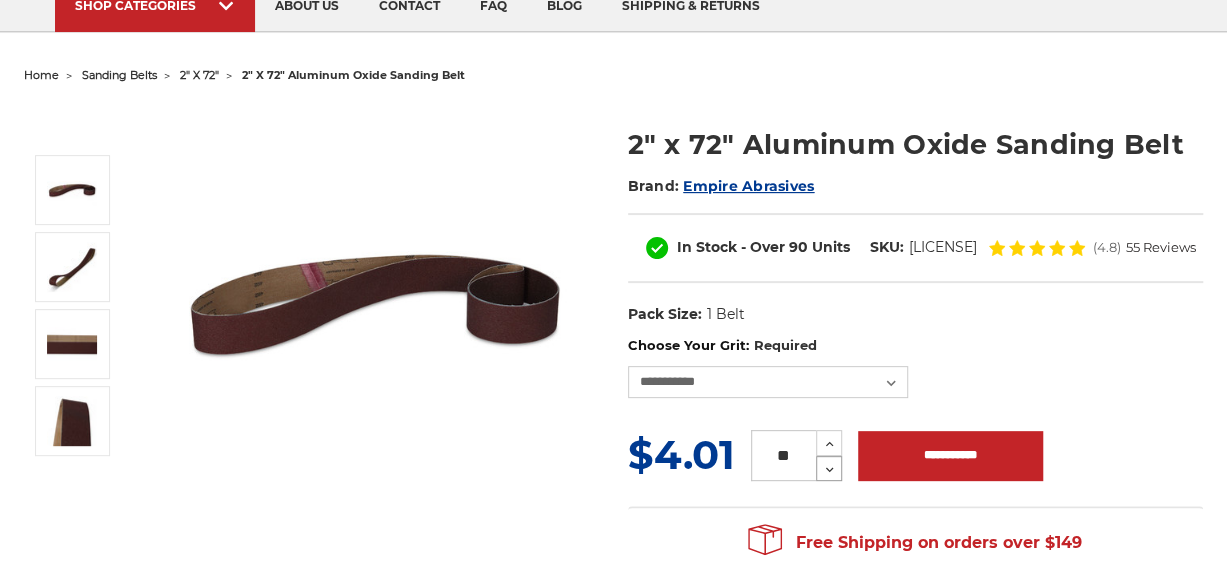 click 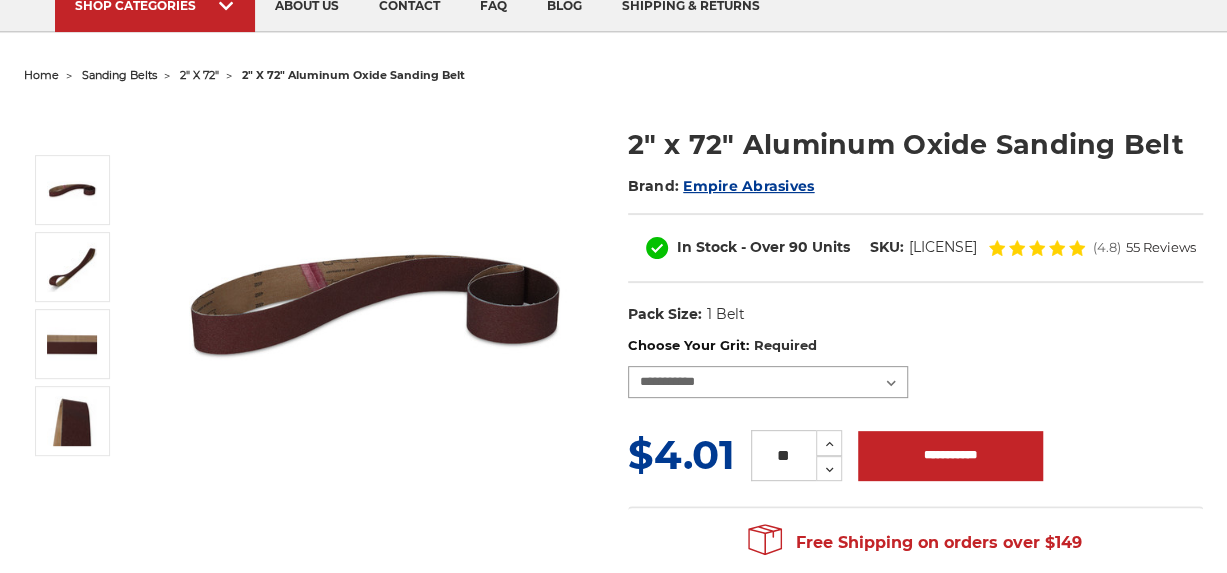 click on "**********" at bounding box center (768, 382) 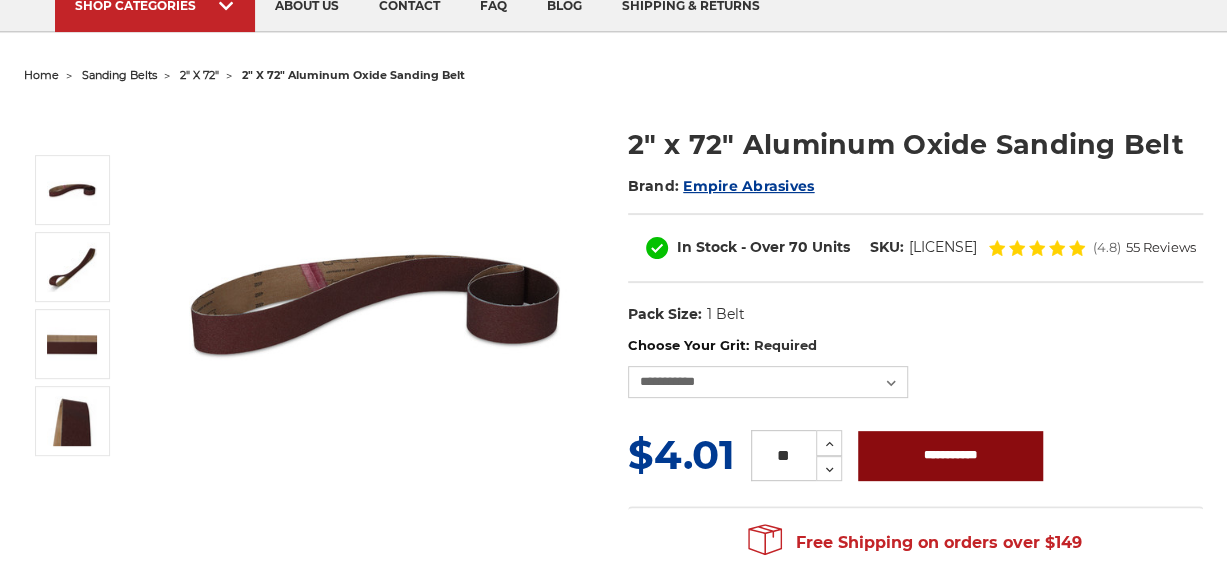 click on "**********" at bounding box center (950, 456) 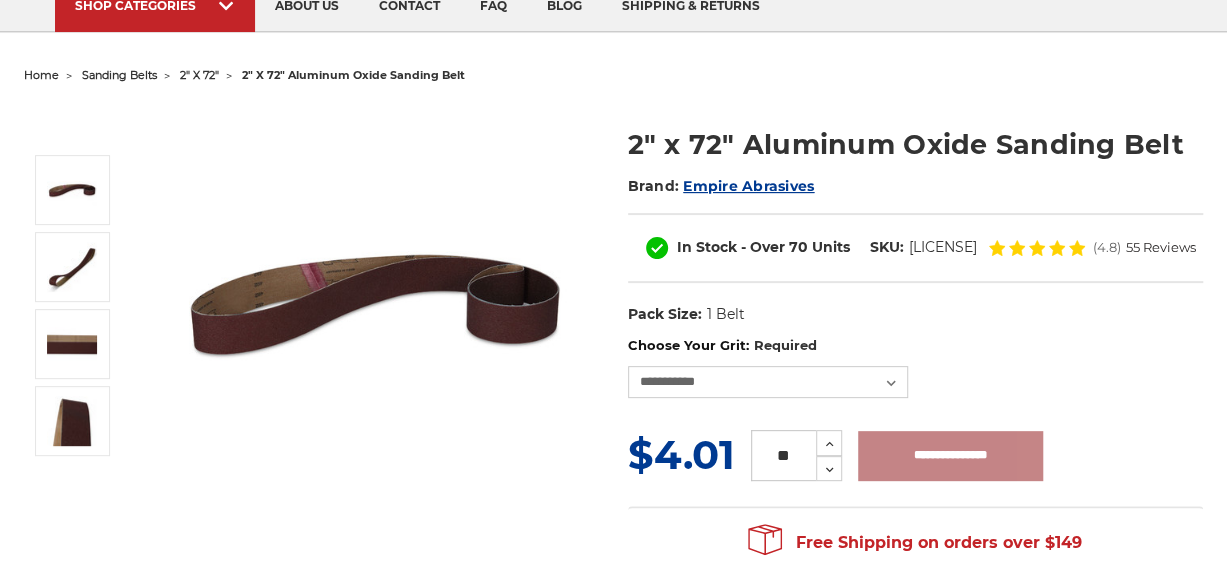type on "**********" 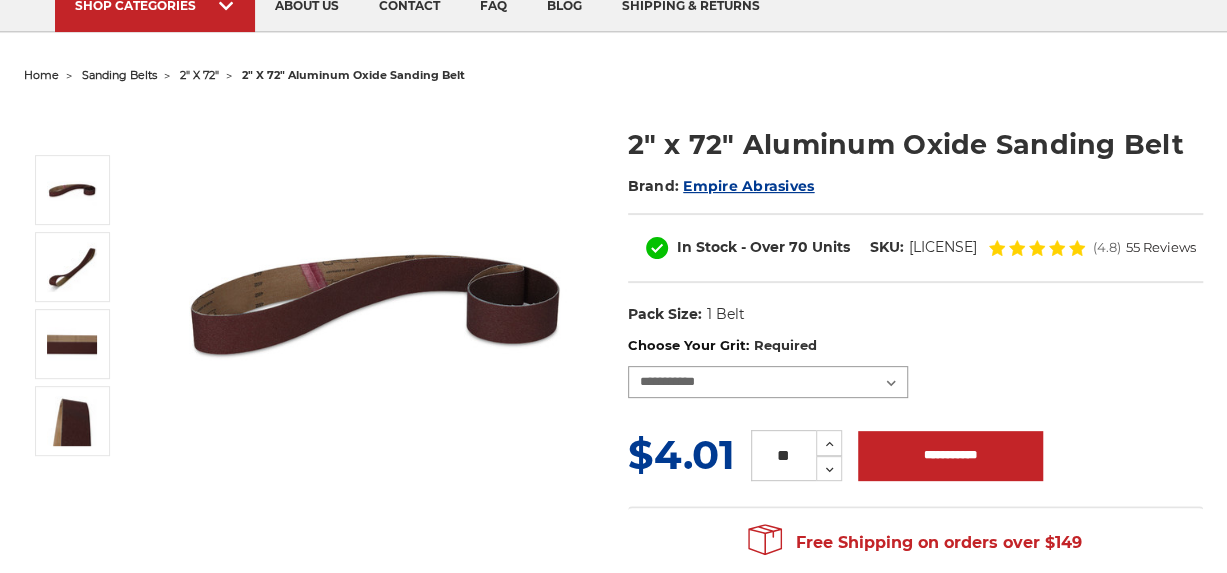 click on "**********" at bounding box center (768, 382) 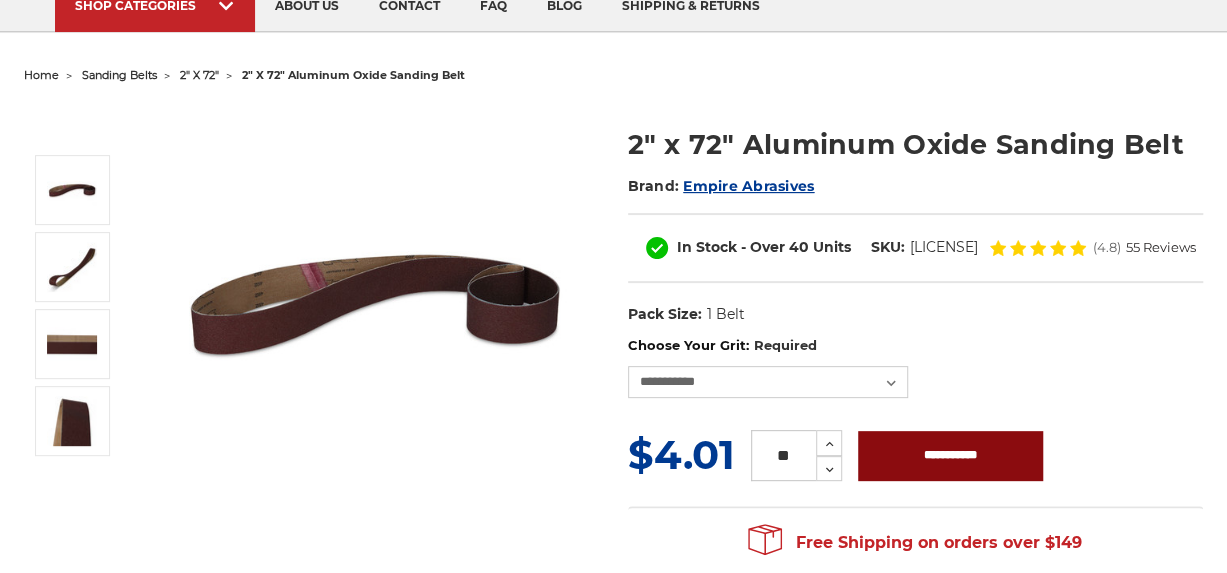 click on "**********" at bounding box center (950, 456) 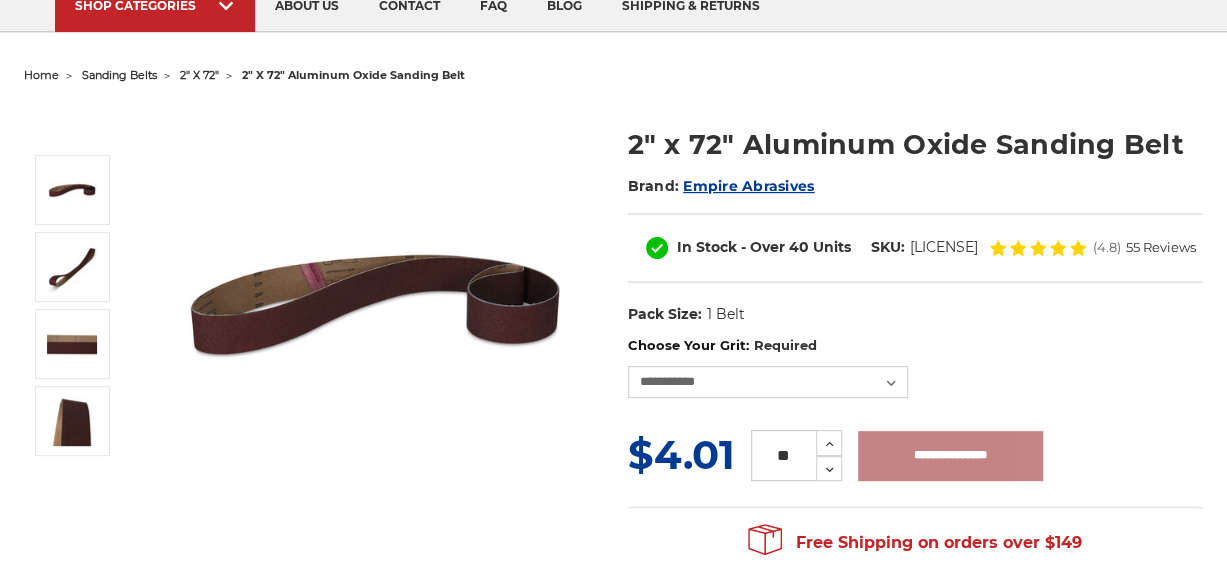 type on "**********" 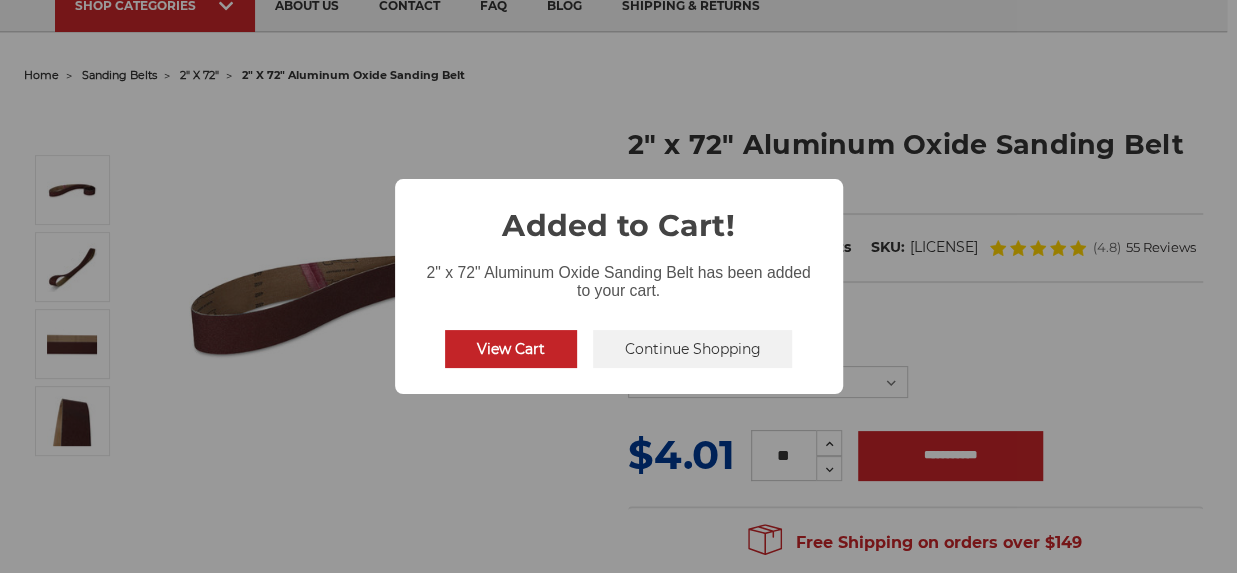click on "Continue Shopping" at bounding box center [693, 349] 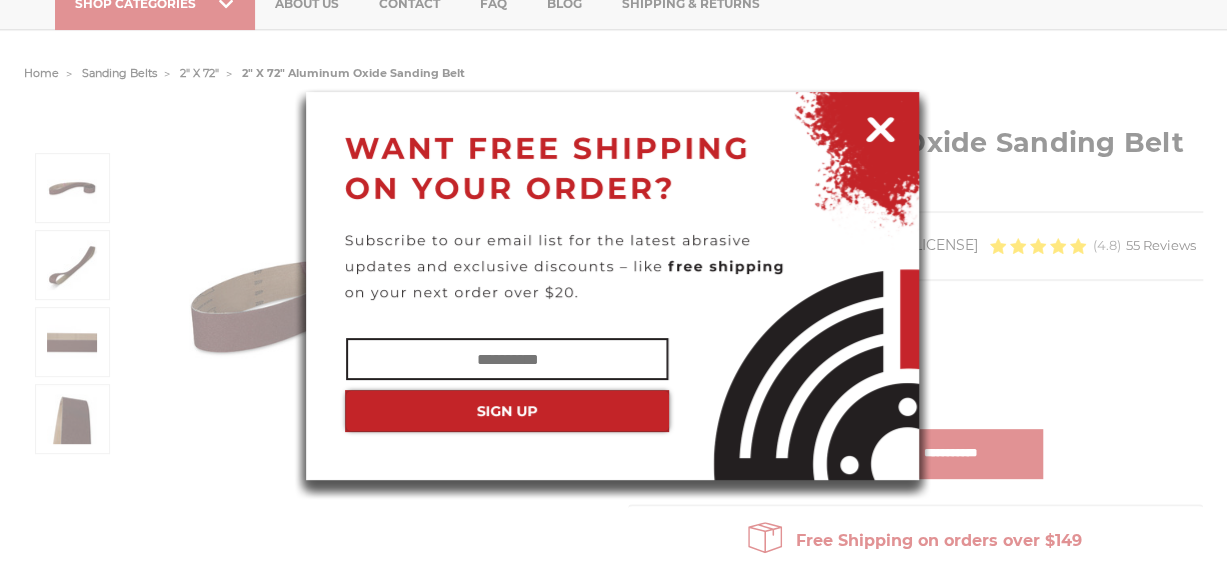 scroll, scrollTop: 161, scrollLeft: 0, axis: vertical 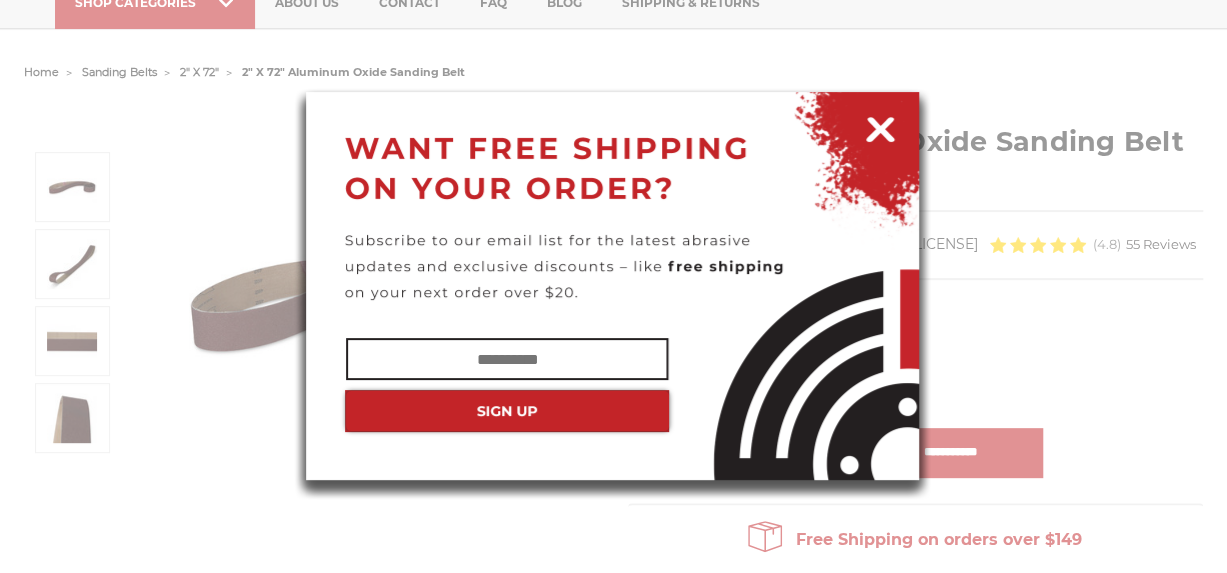 click at bounding box center (880, 126) 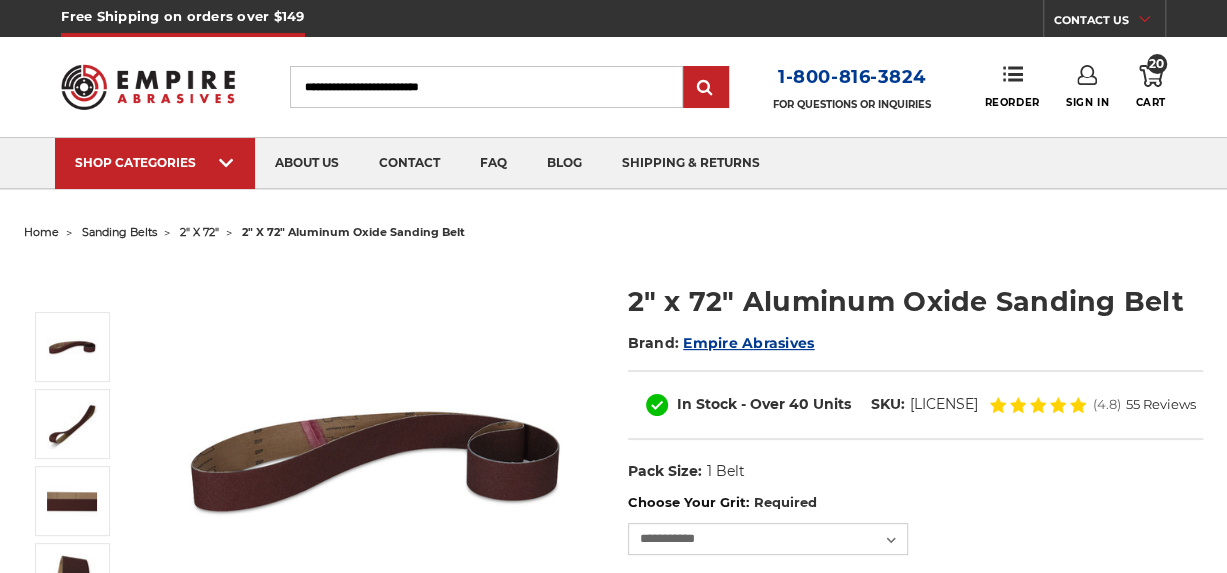 scroll, scrollTop: 0, scrollLeft: 0, axis: both 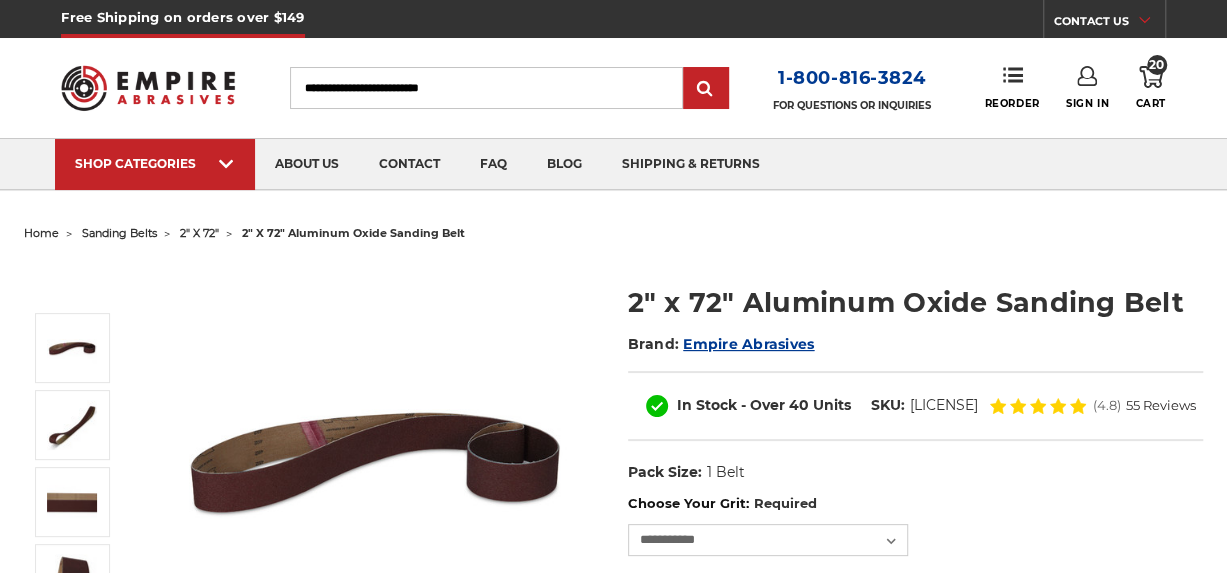 click on "20" at bounding box center [1157, 65] 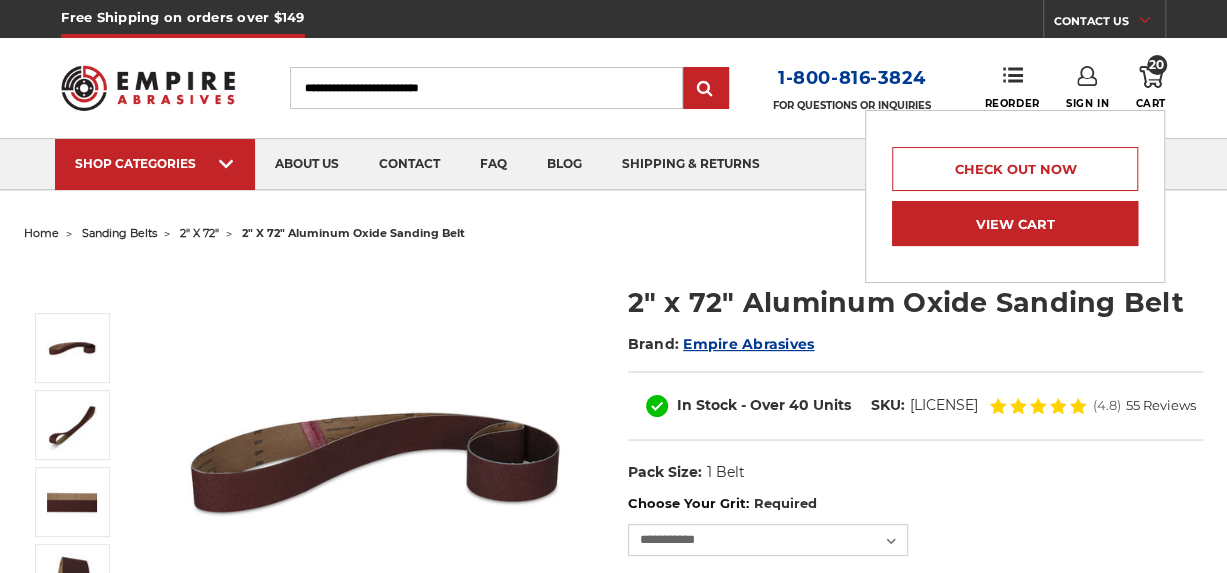 click on "View Cart" at bounding box center [1015, 223] 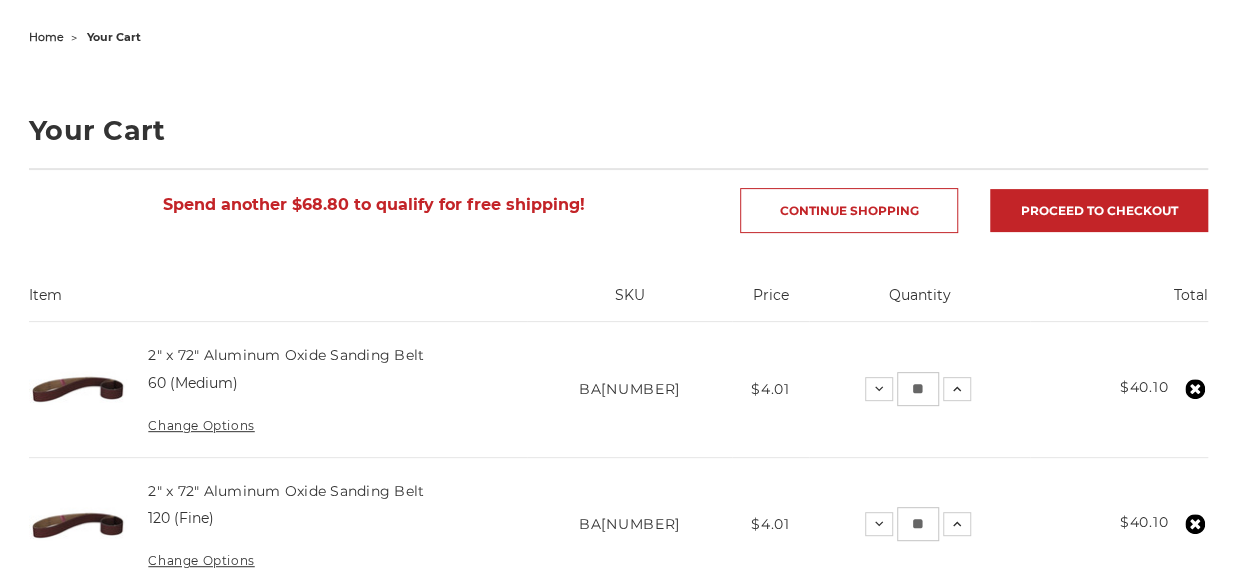 scroll, scrollTop: 226, scrollLeft: 0, axis: vertical 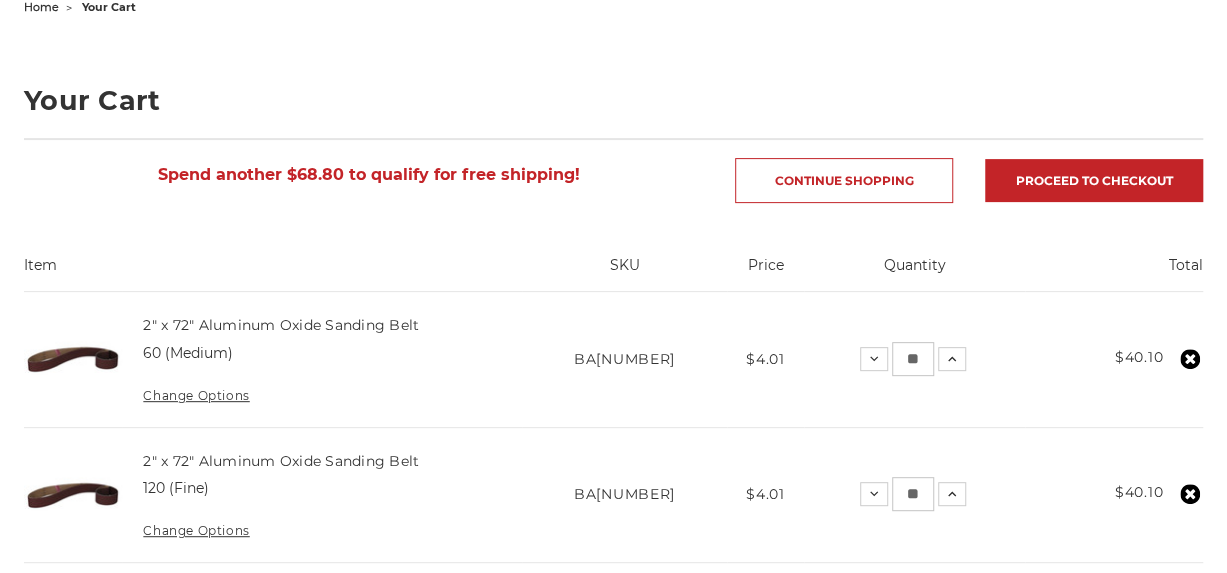 click 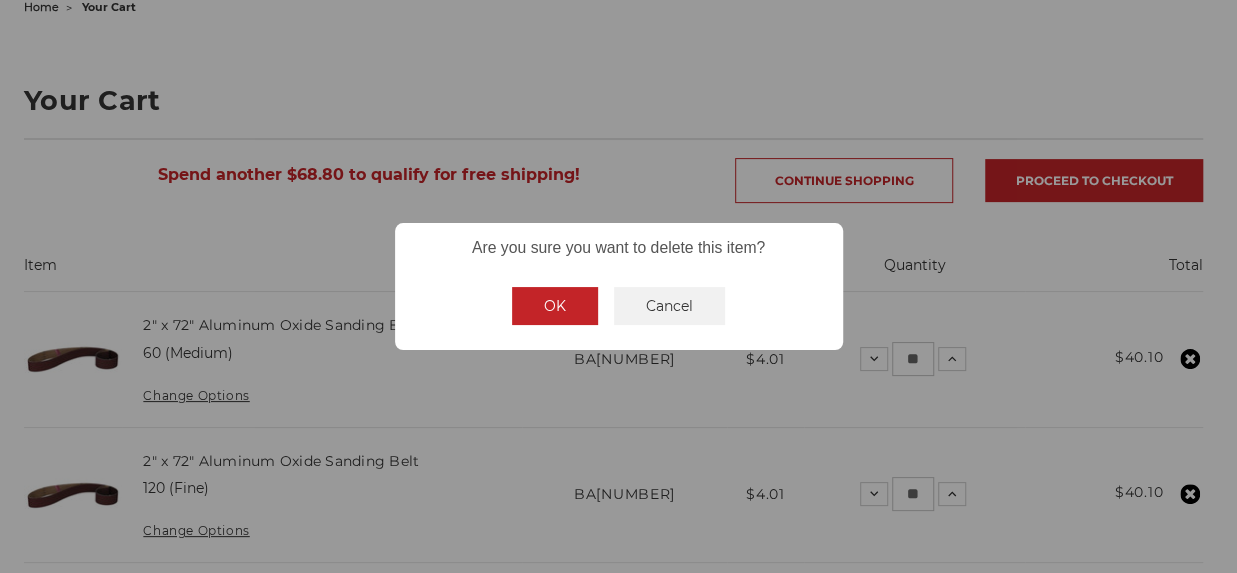 scroll, scrollTop: 0, scrollLeft: 0, axis: both 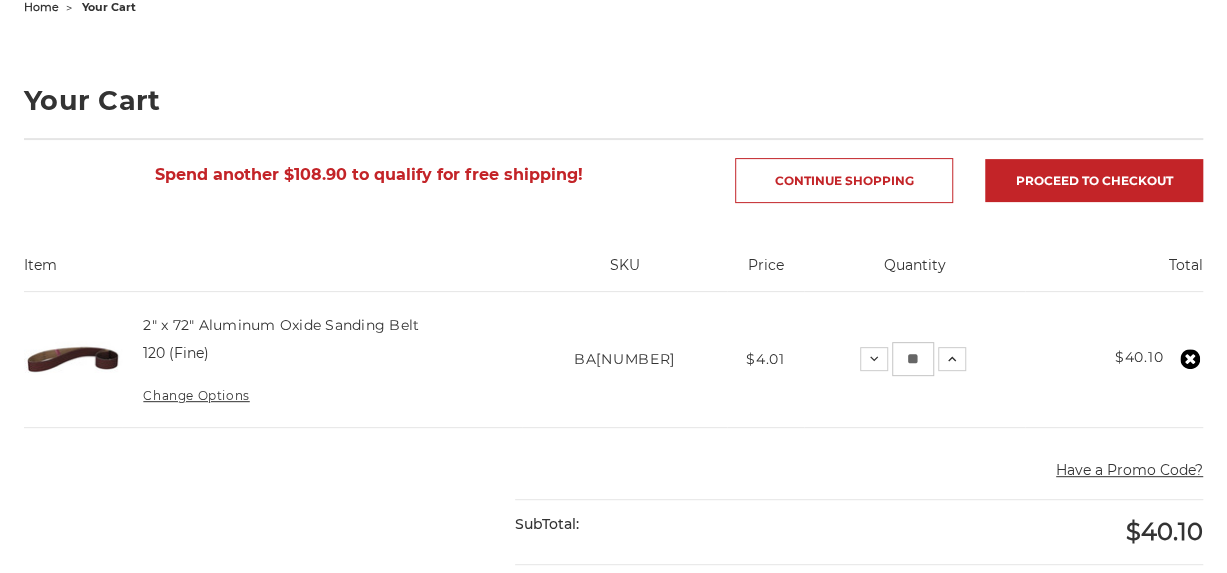 click 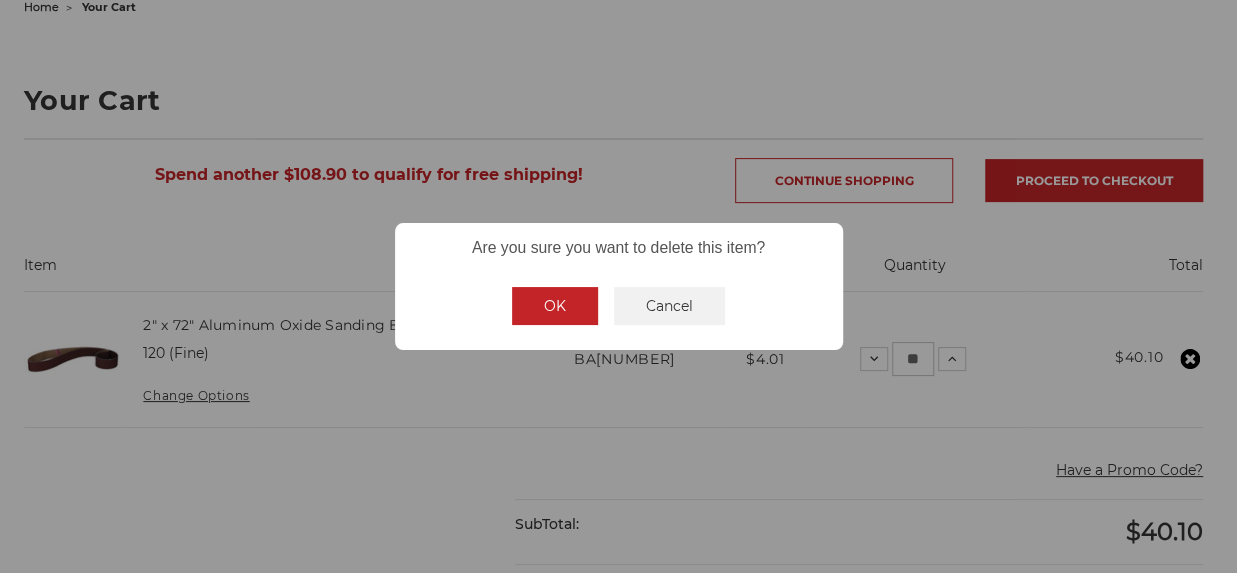 click on "OK" at bounding box center [555, 306] 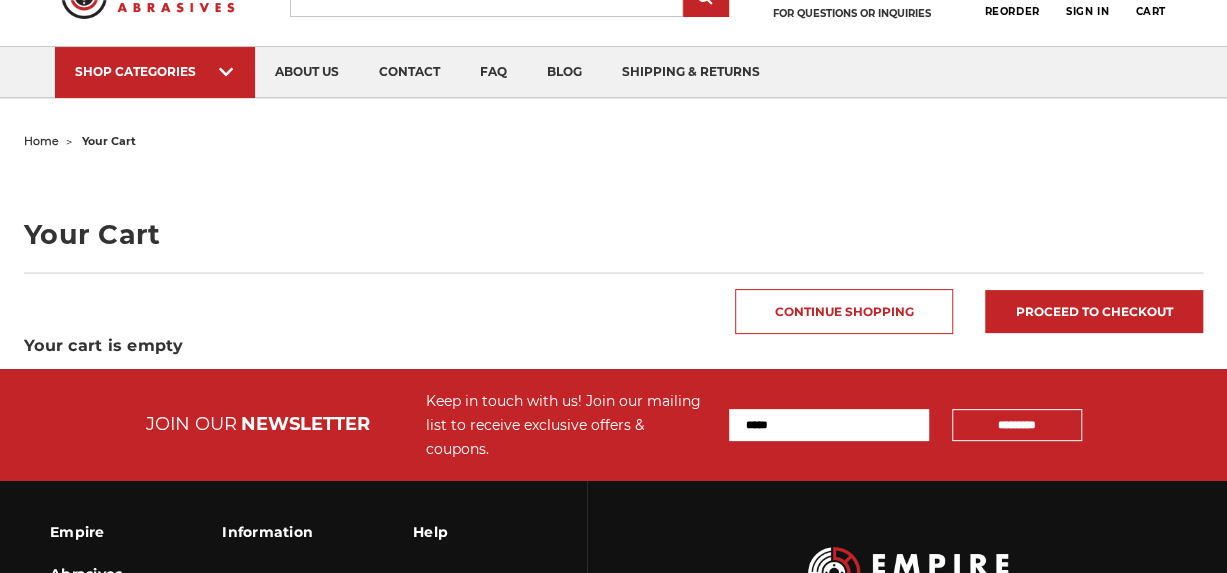 scroll, scrollTop: 0, scrollLeft: 0, axis: both 